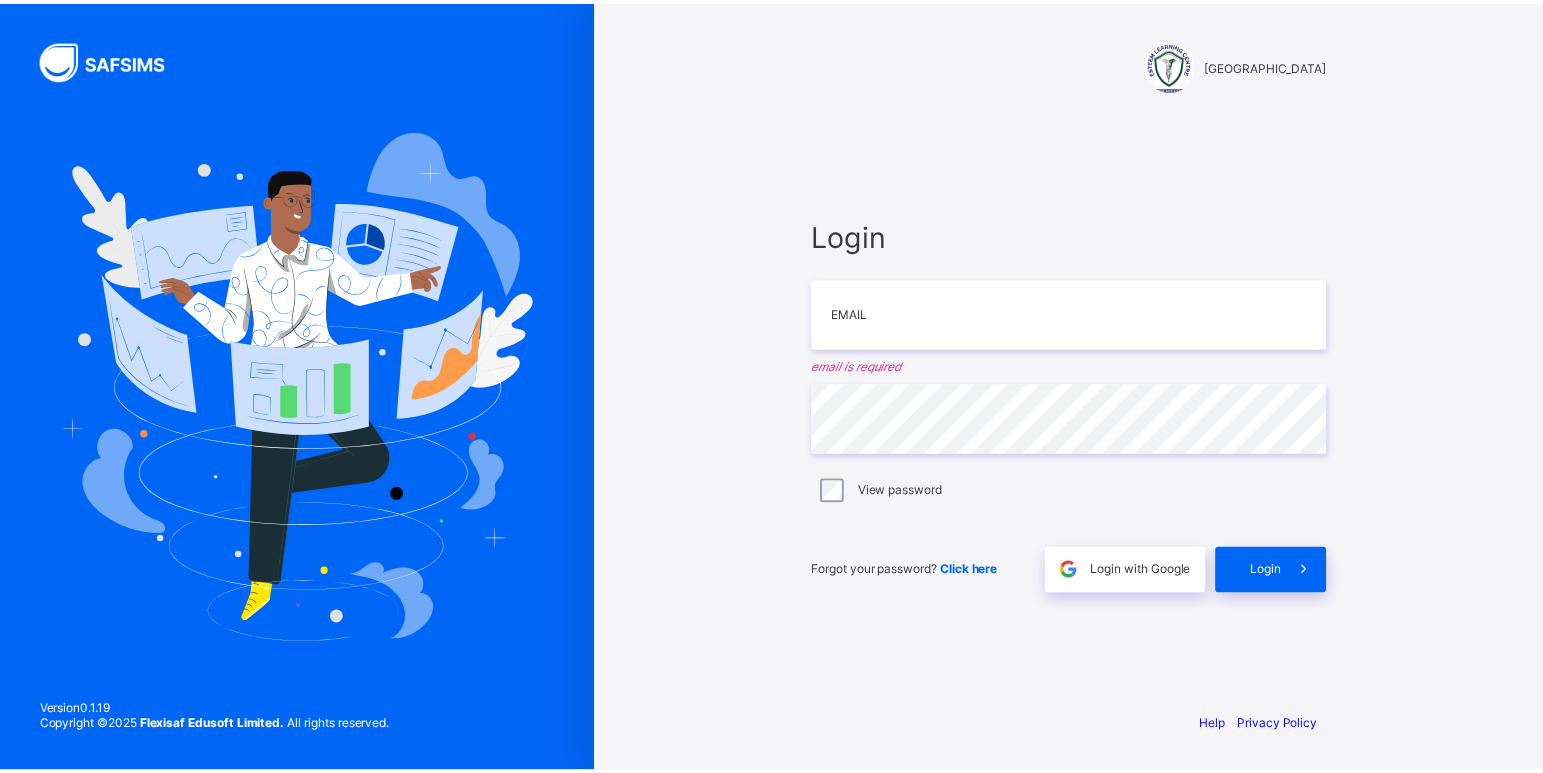 scroll, scrollTop: 0, scrollLeft: 0, axis: both 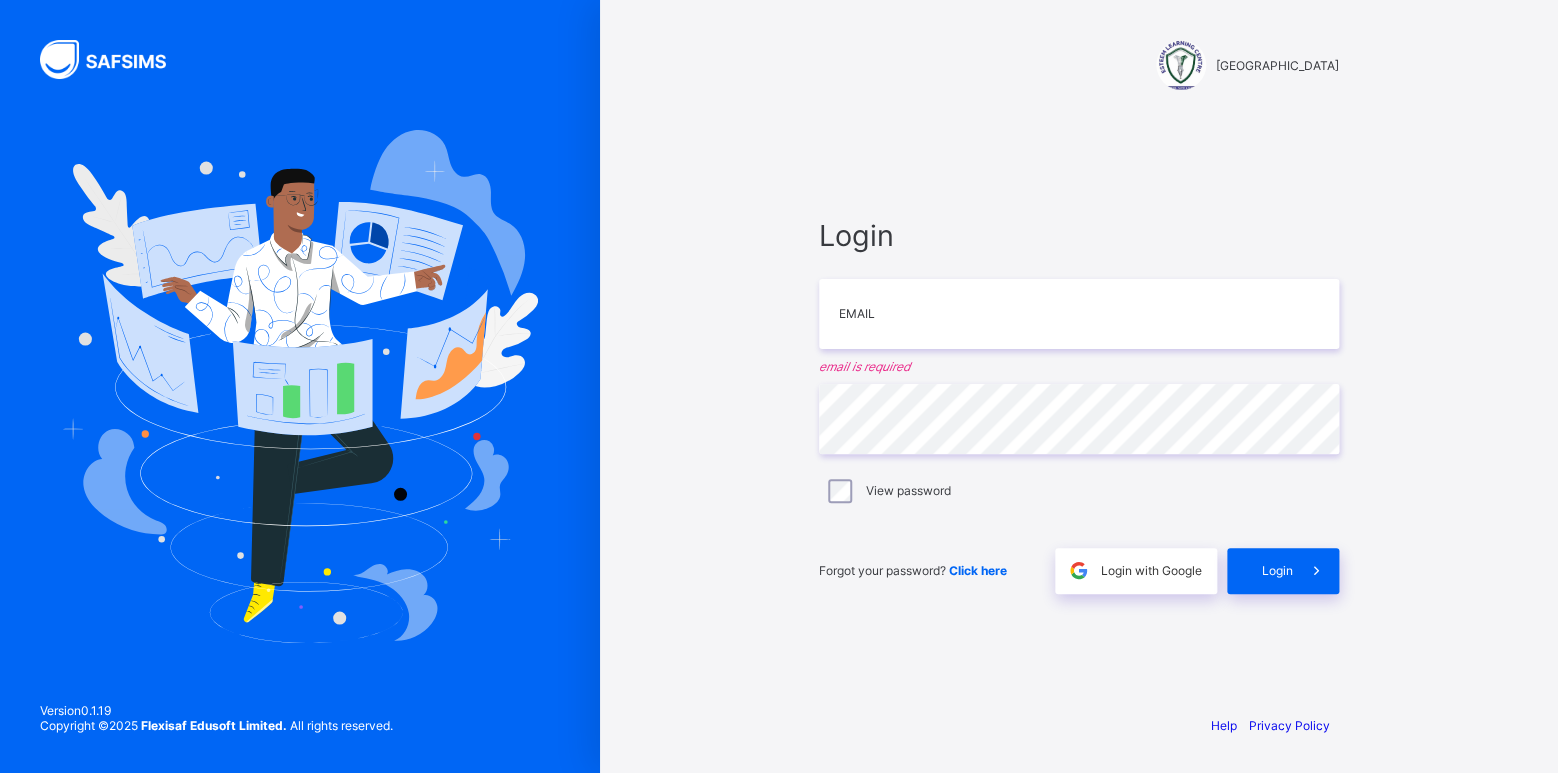 type on "*" 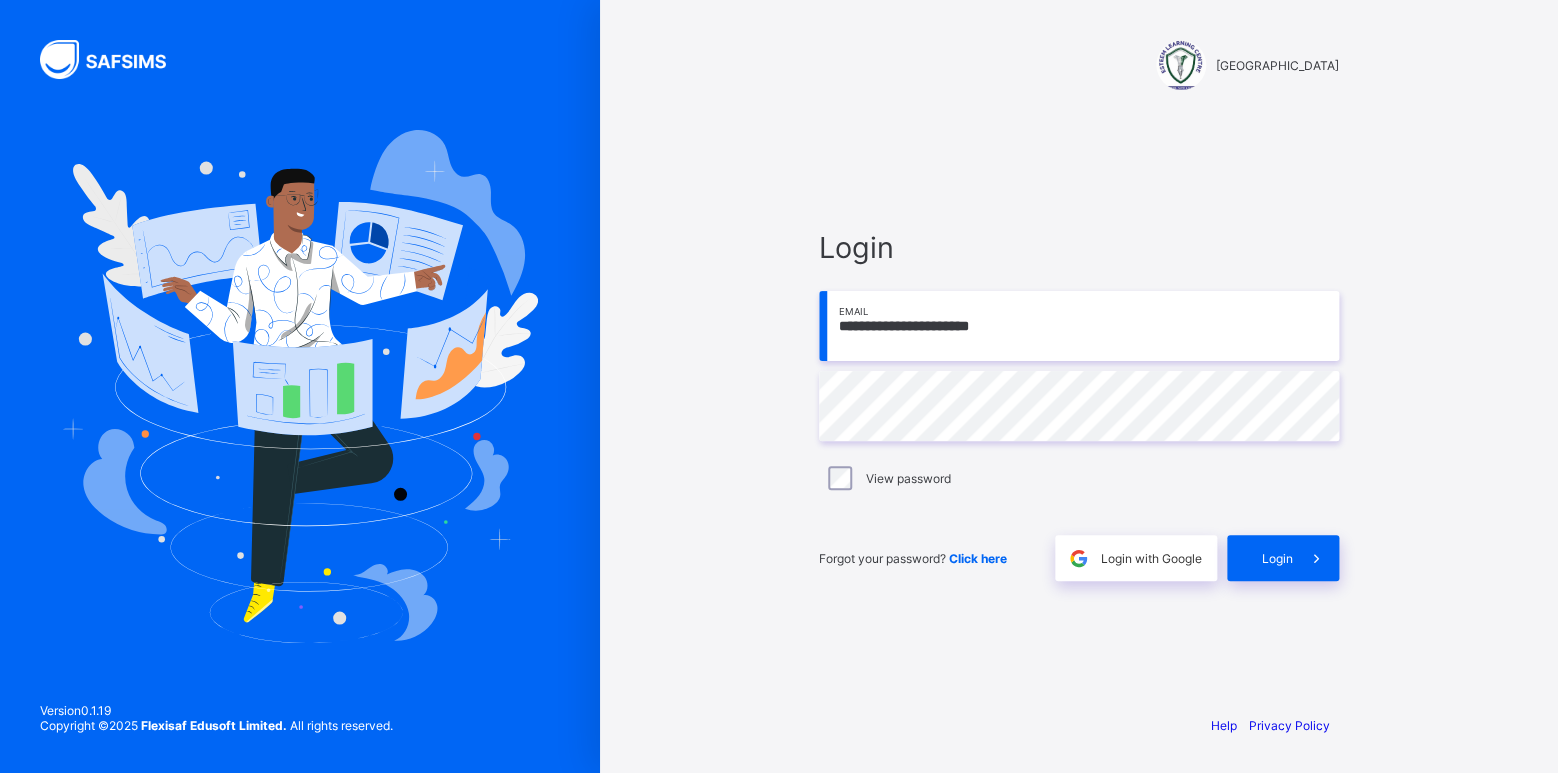 type on "**********" 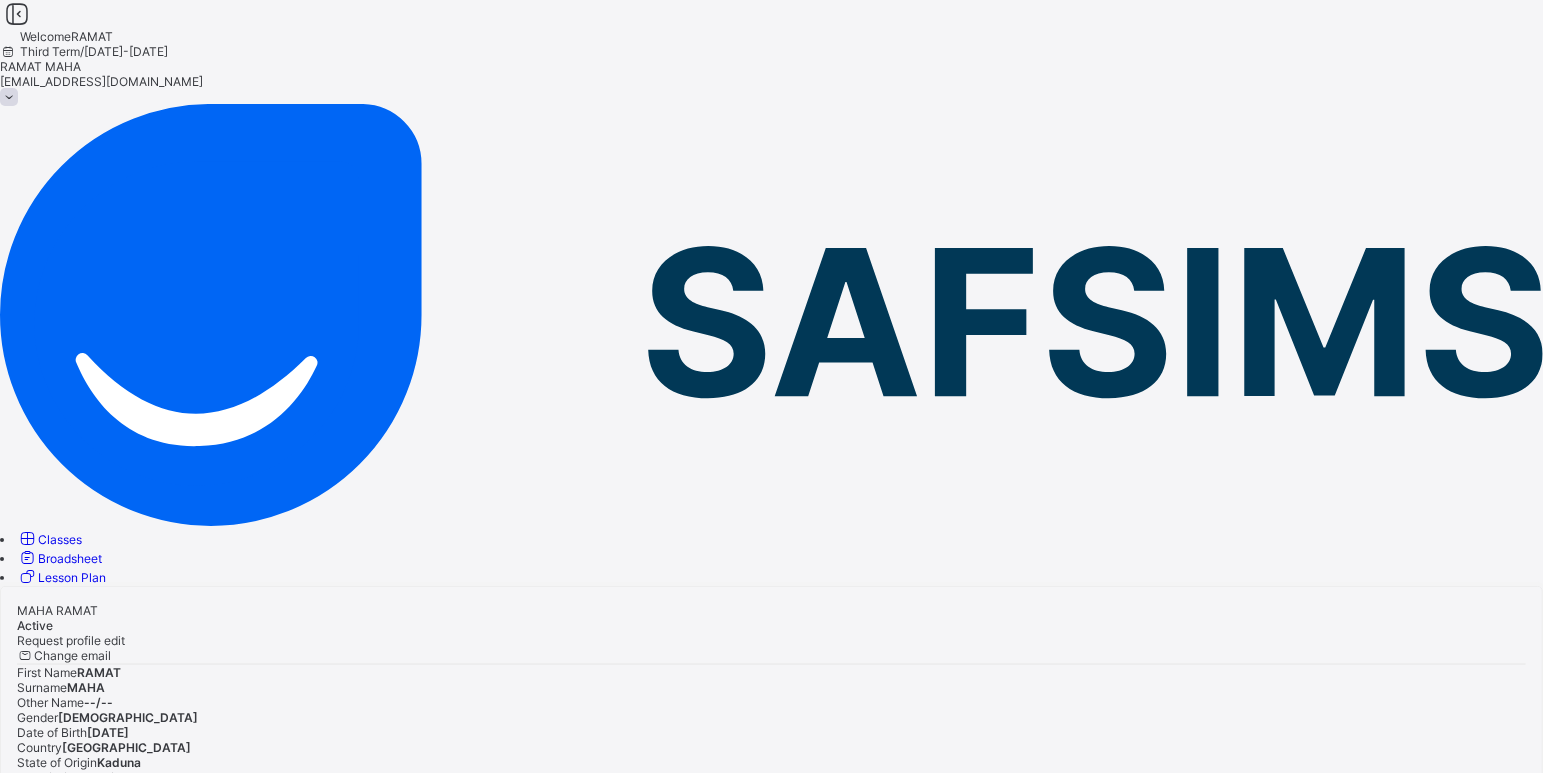 click on "Classes" at bounding box center [60, 539] 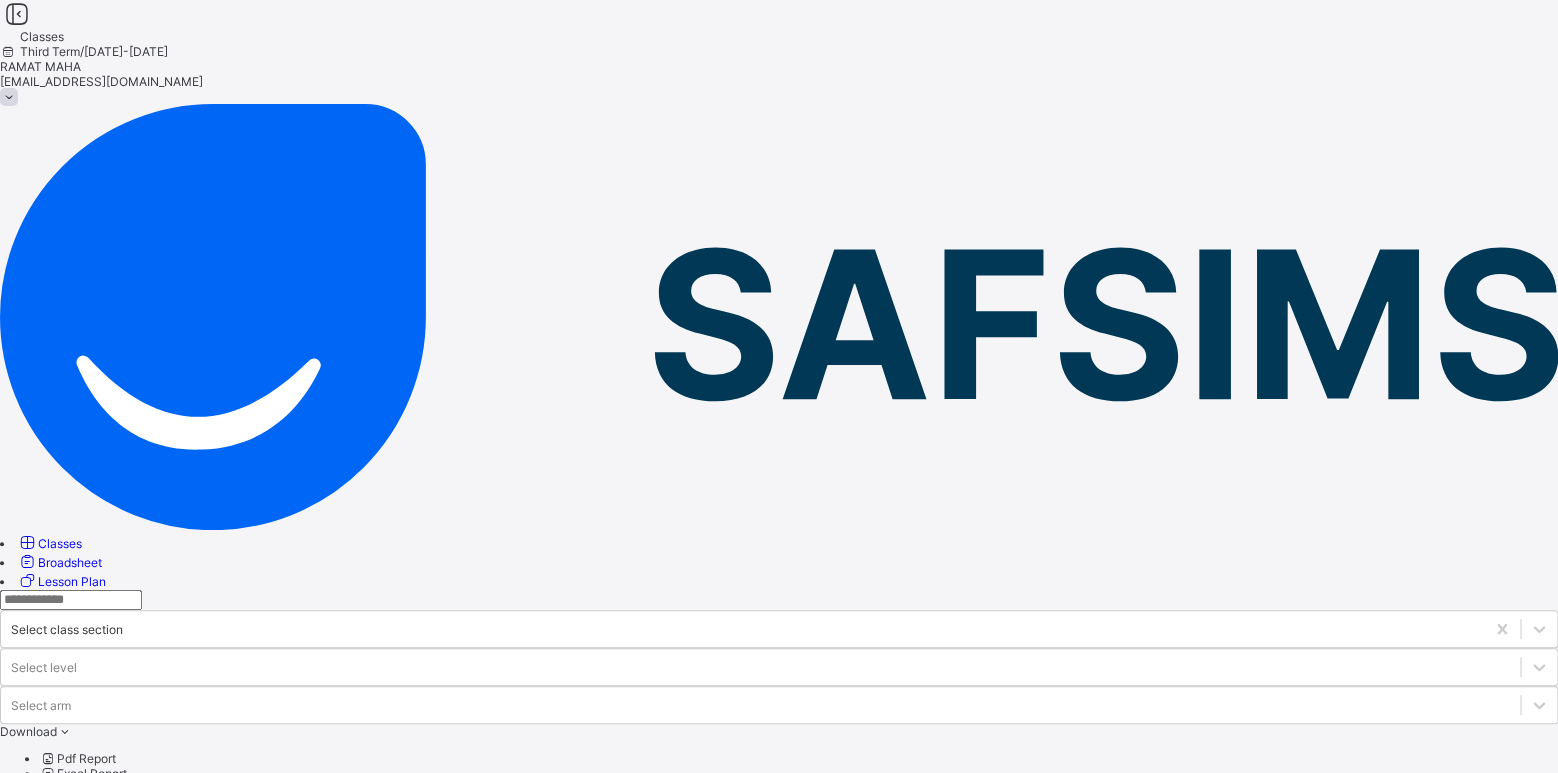 click on "NURSERY1   A" at bounding box center [95, 852] 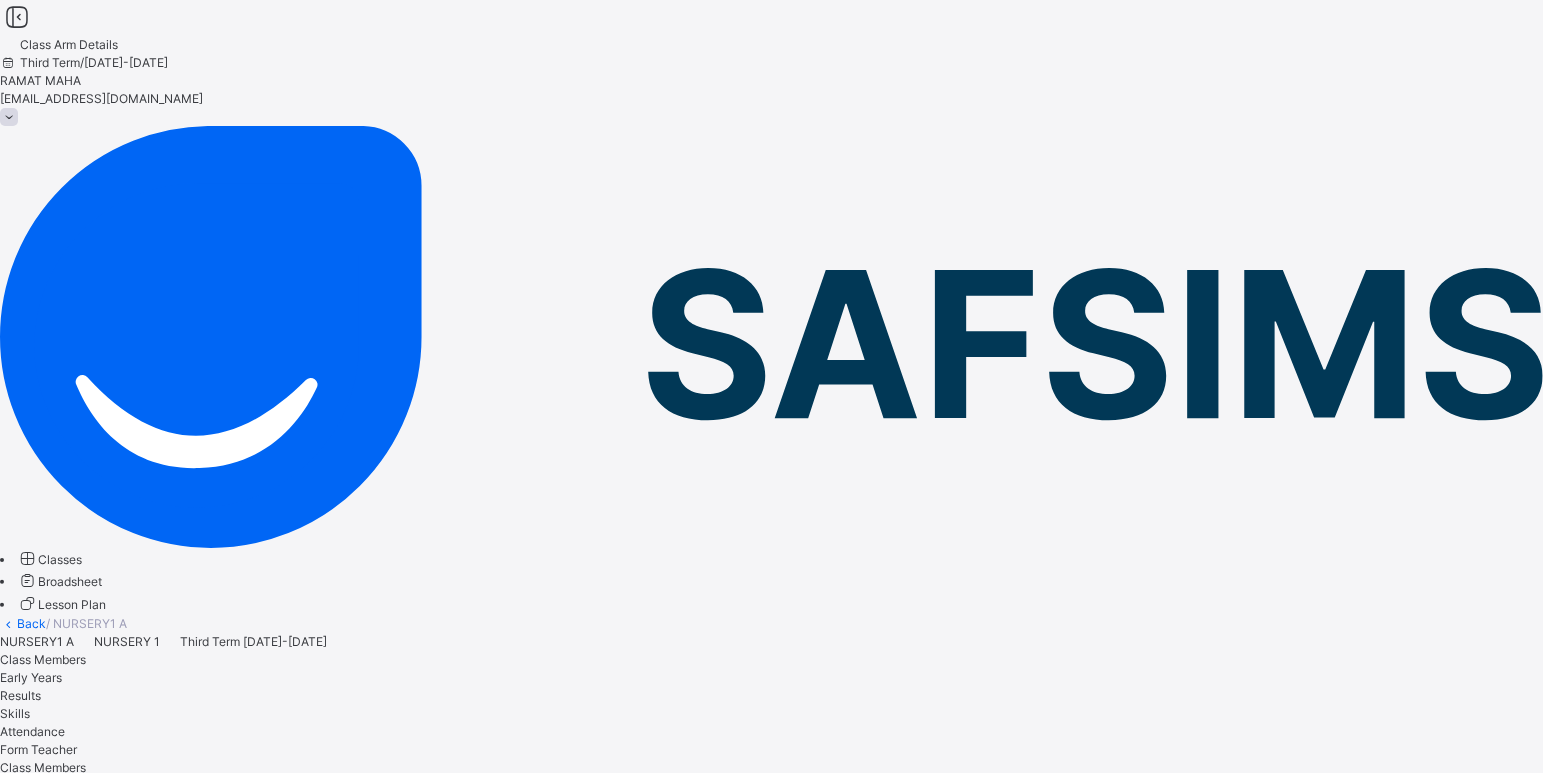click on "Early Years" at bounding box center (31, 677) 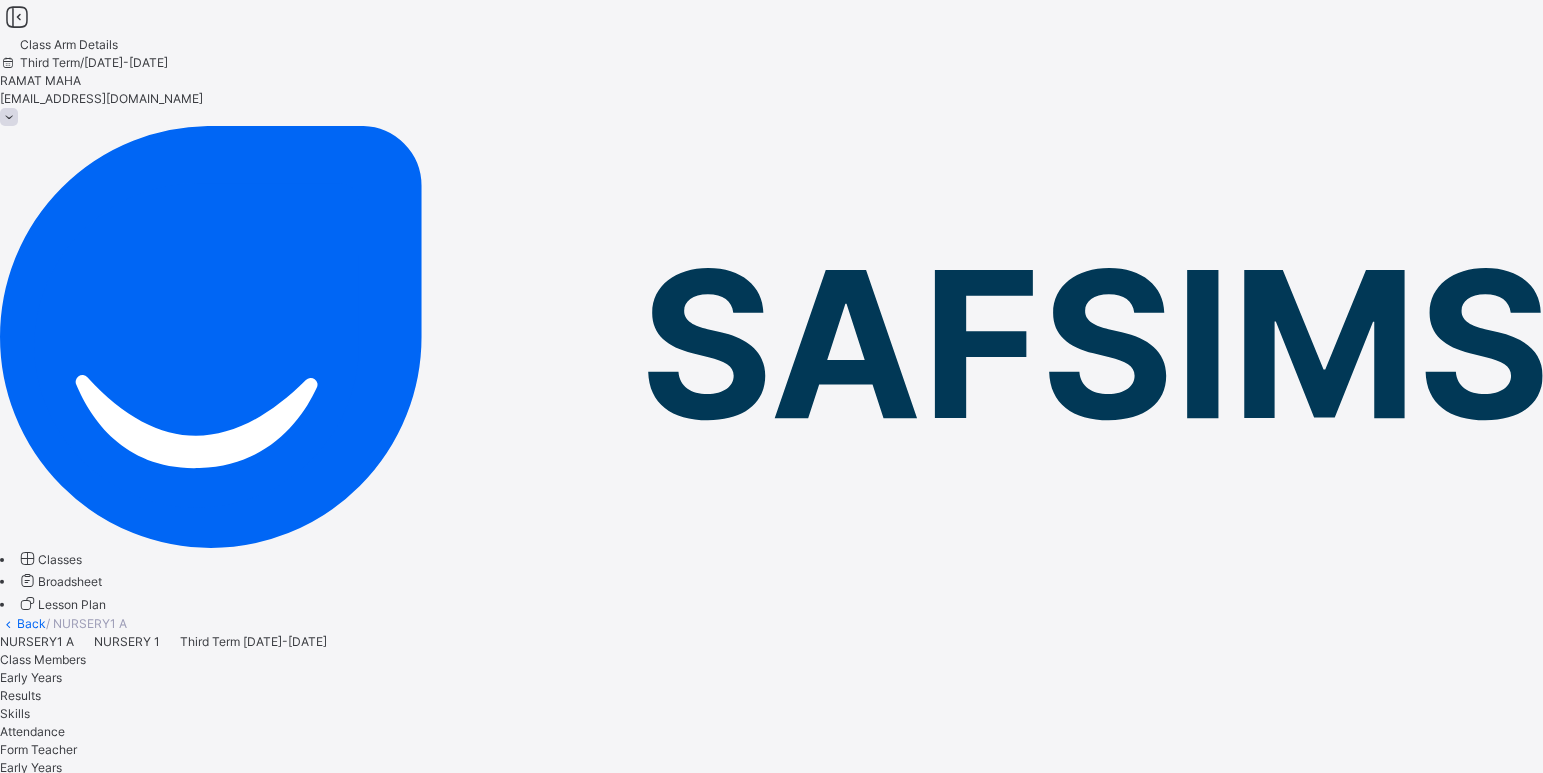 scroll, scrollTop: 126, scrollLeft: 0, axis: vertical 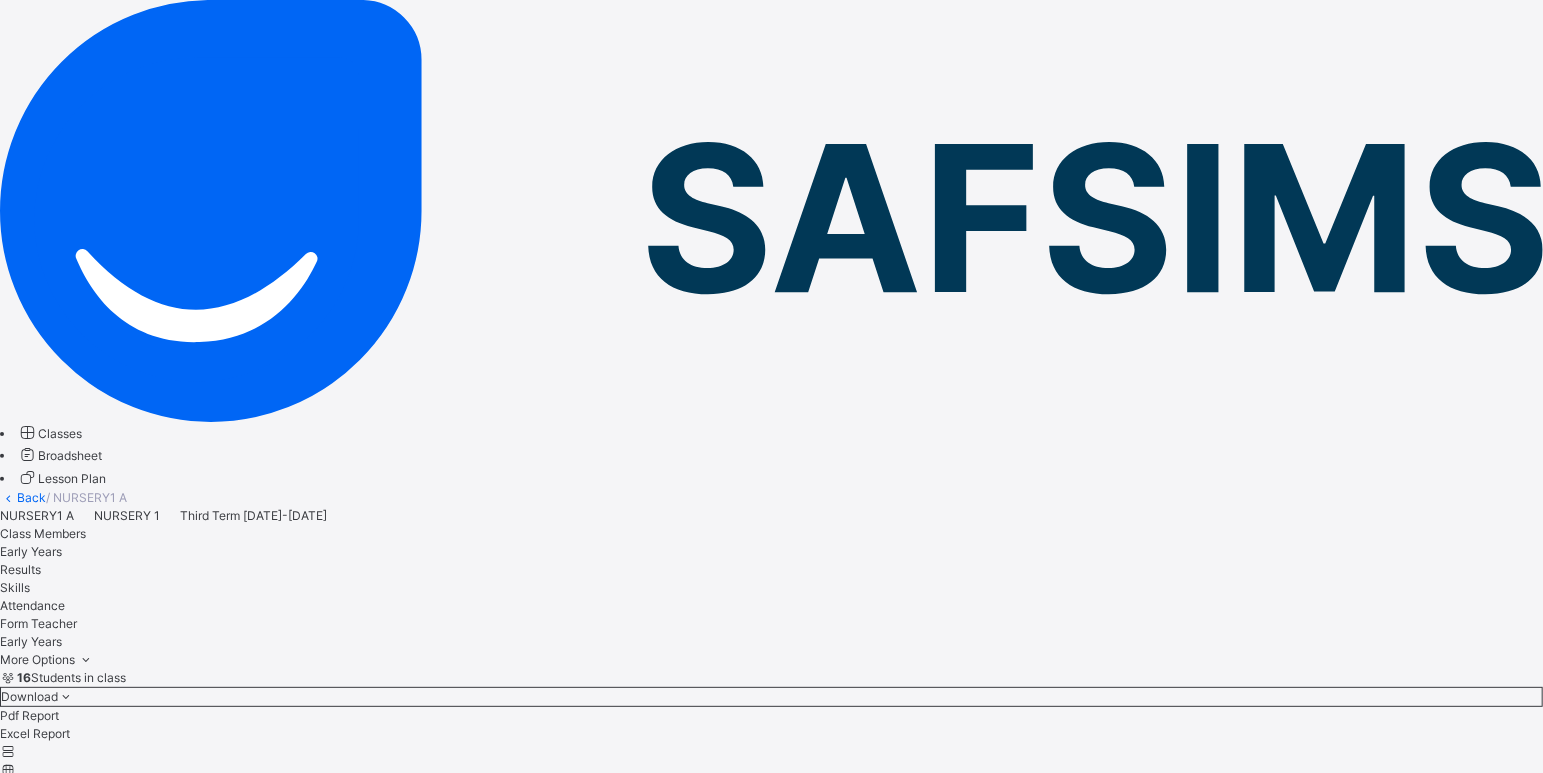 click on "Early Years" at bounding box center (31, 551) 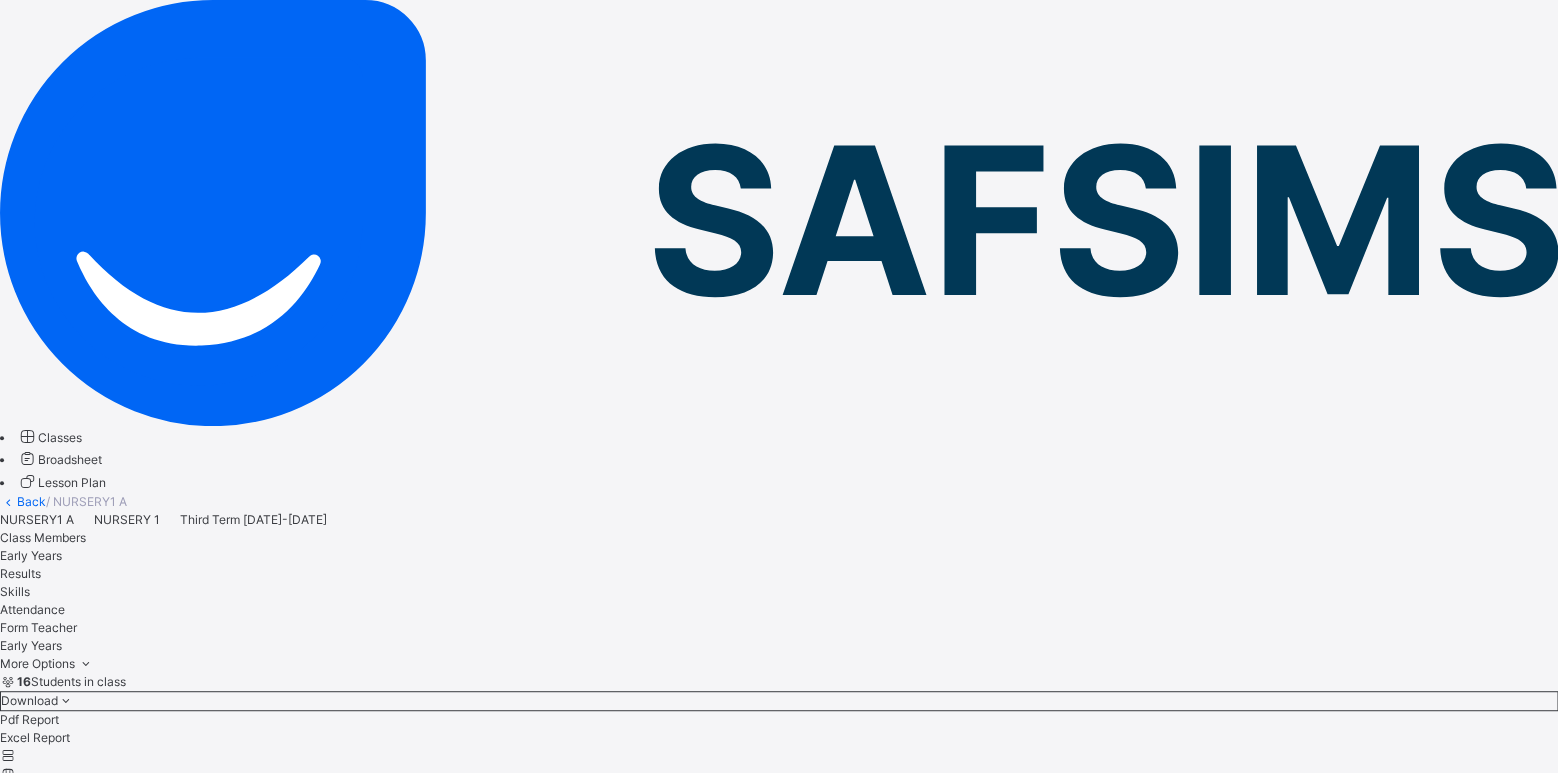 click on "[PERSON_NAME]  2576" at bounding box center (779, 3400) 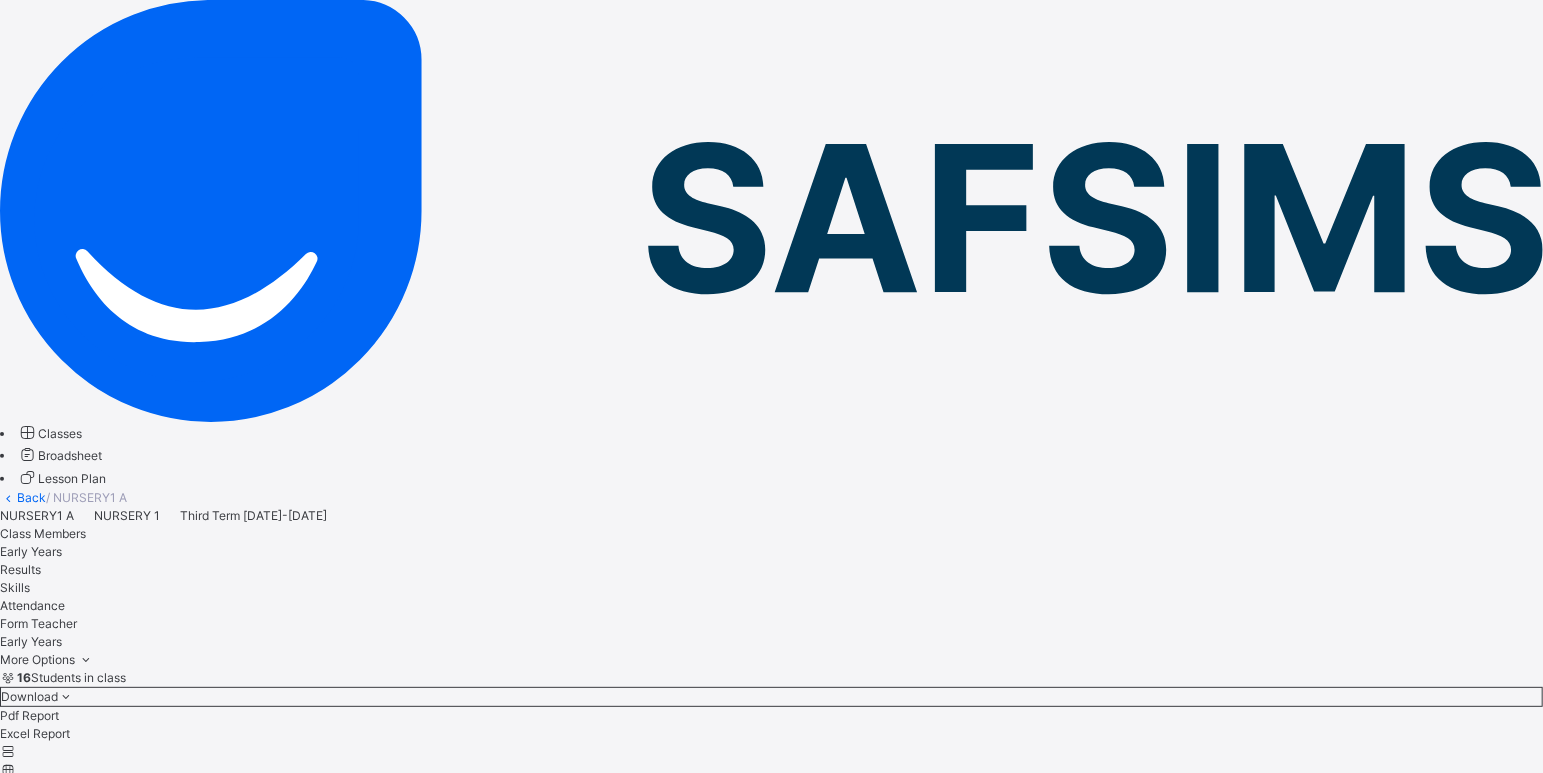click on "[PERSON_NAME]" at bounding box center [771, 3501] 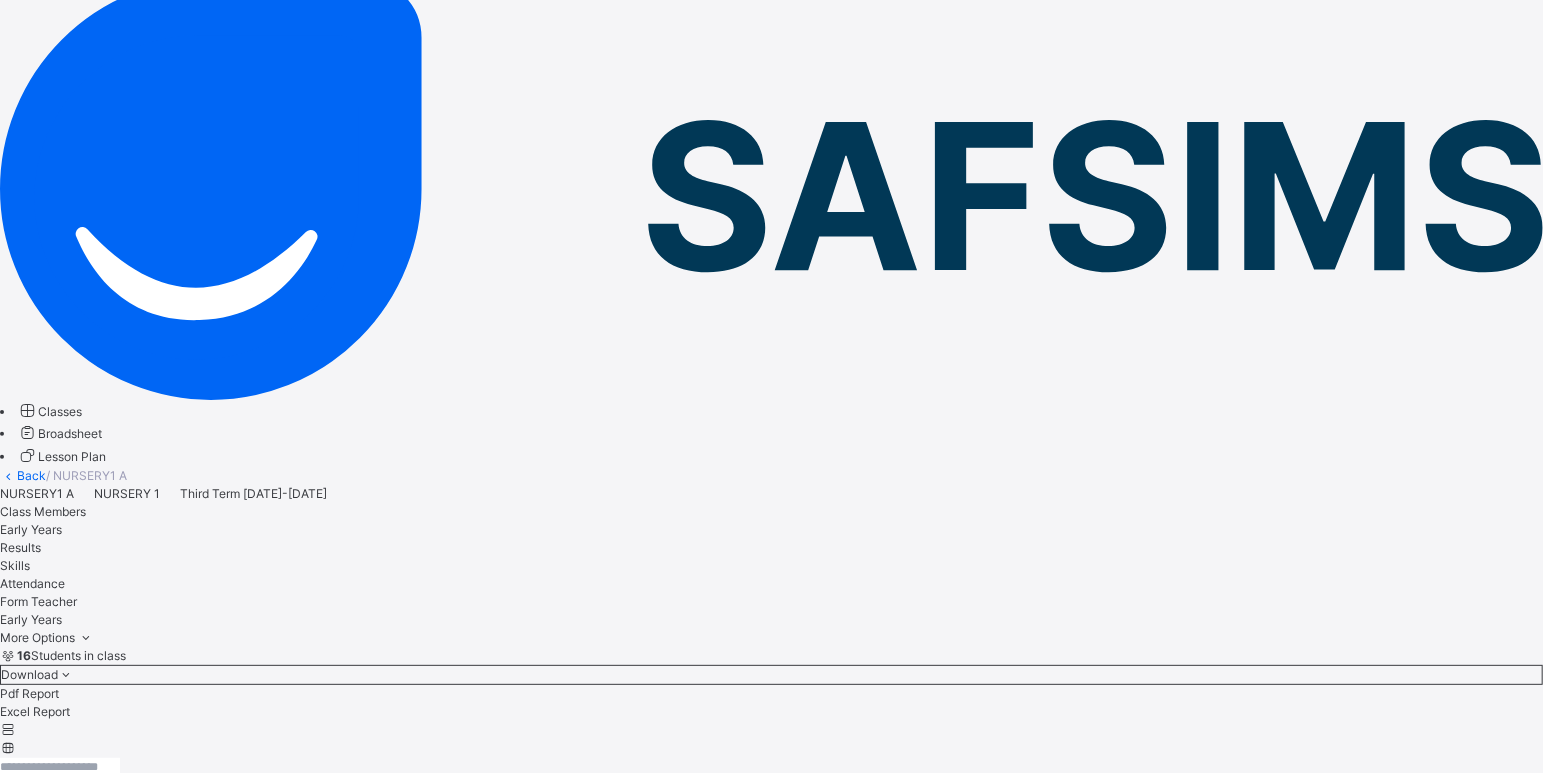 scroll, scrollTop: 0, scrollLeft: 0, axis: both 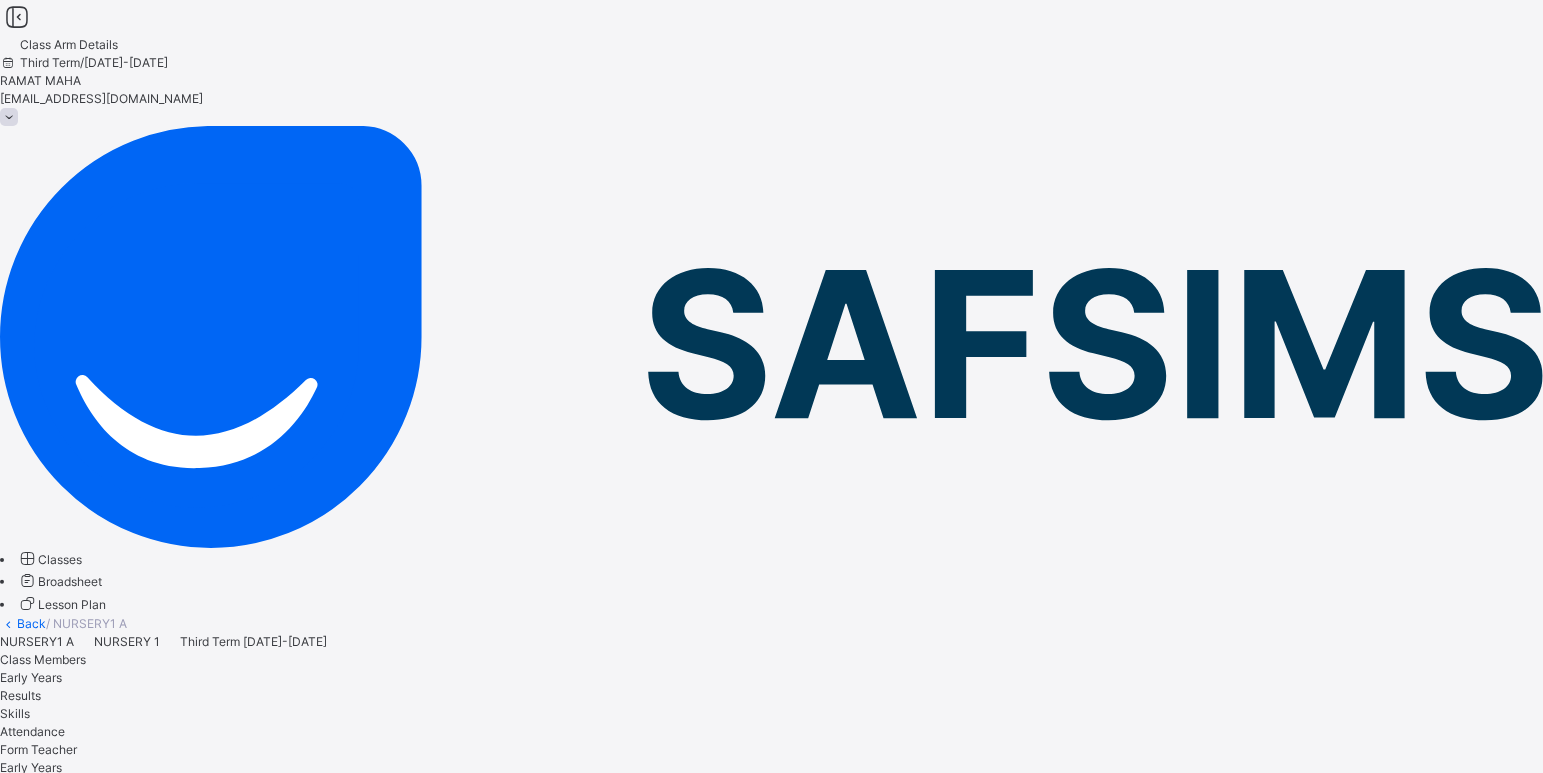 click at bounding box center (9, 117) 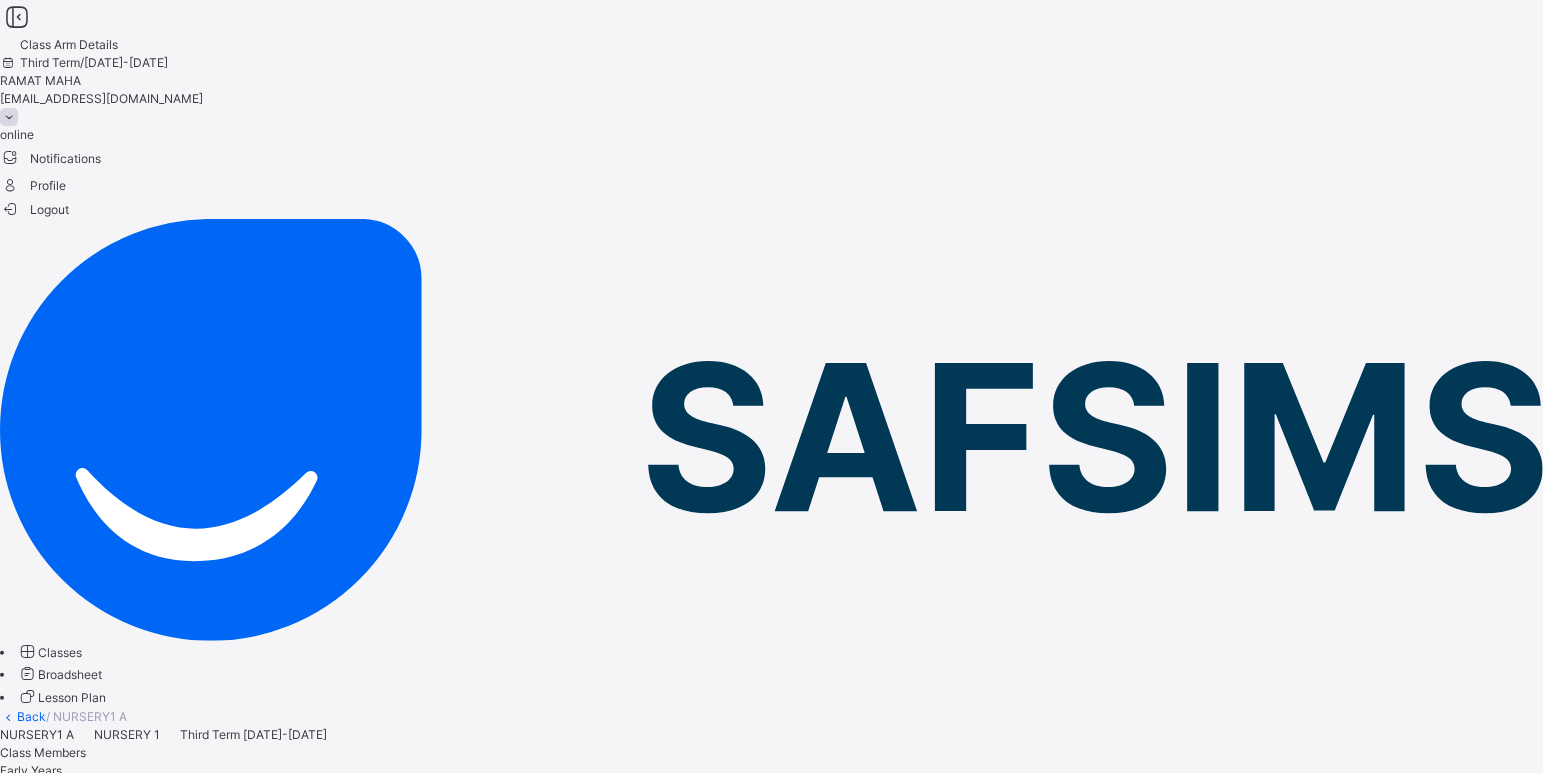 click on "Logout" at bounding box center (34, 209) 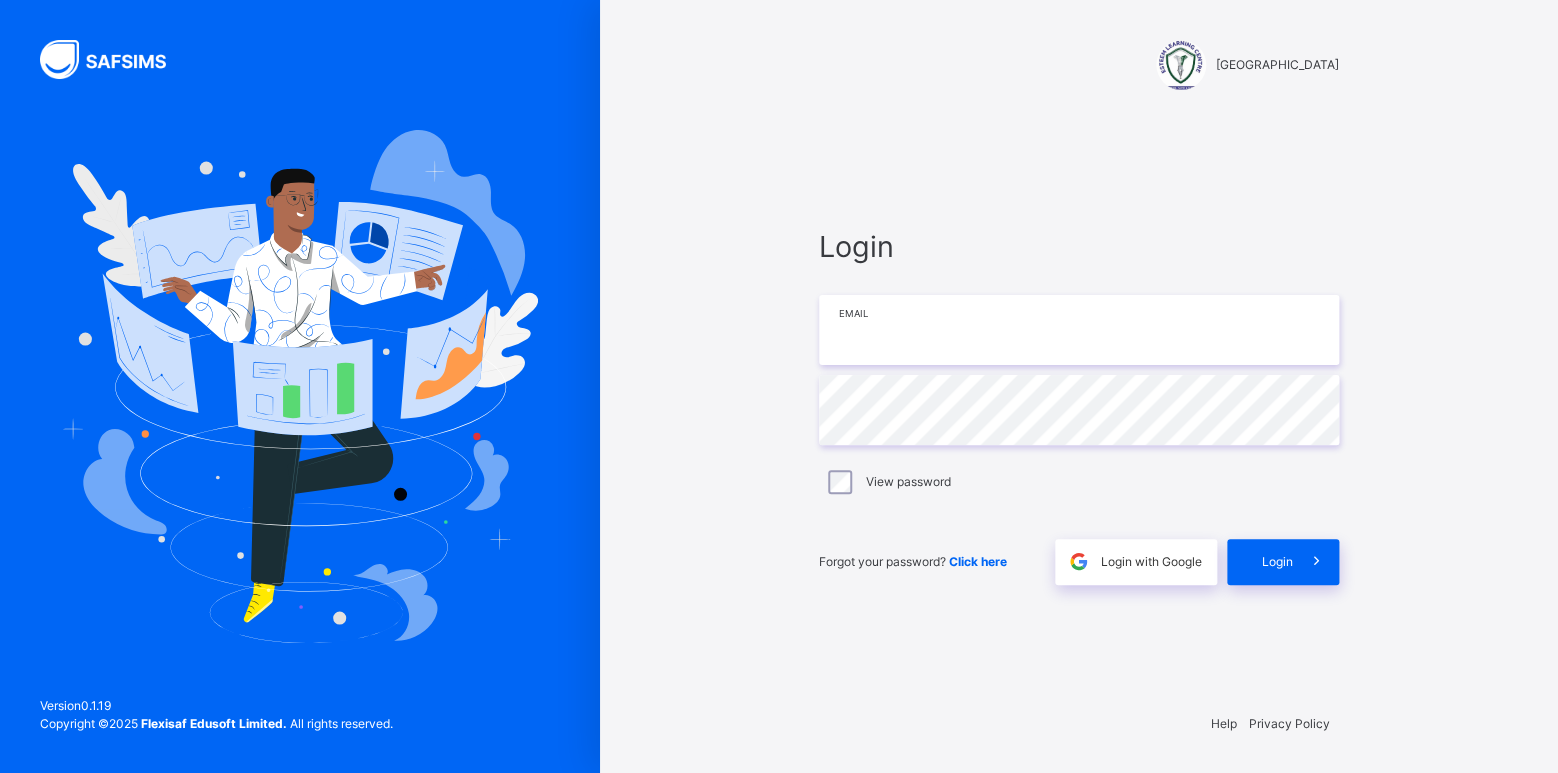 click at bounding box center (1079, 330) 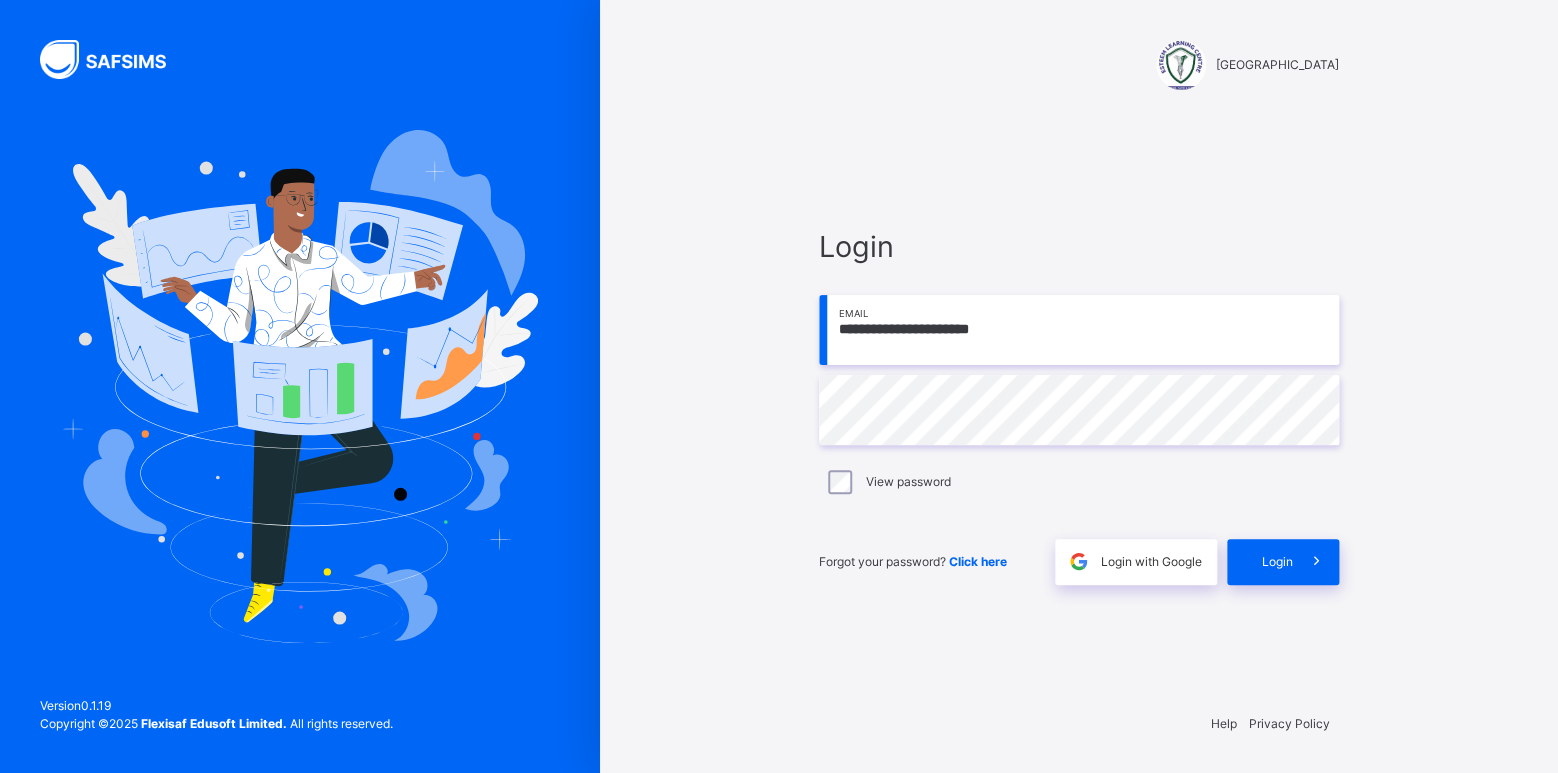 type on "**********" 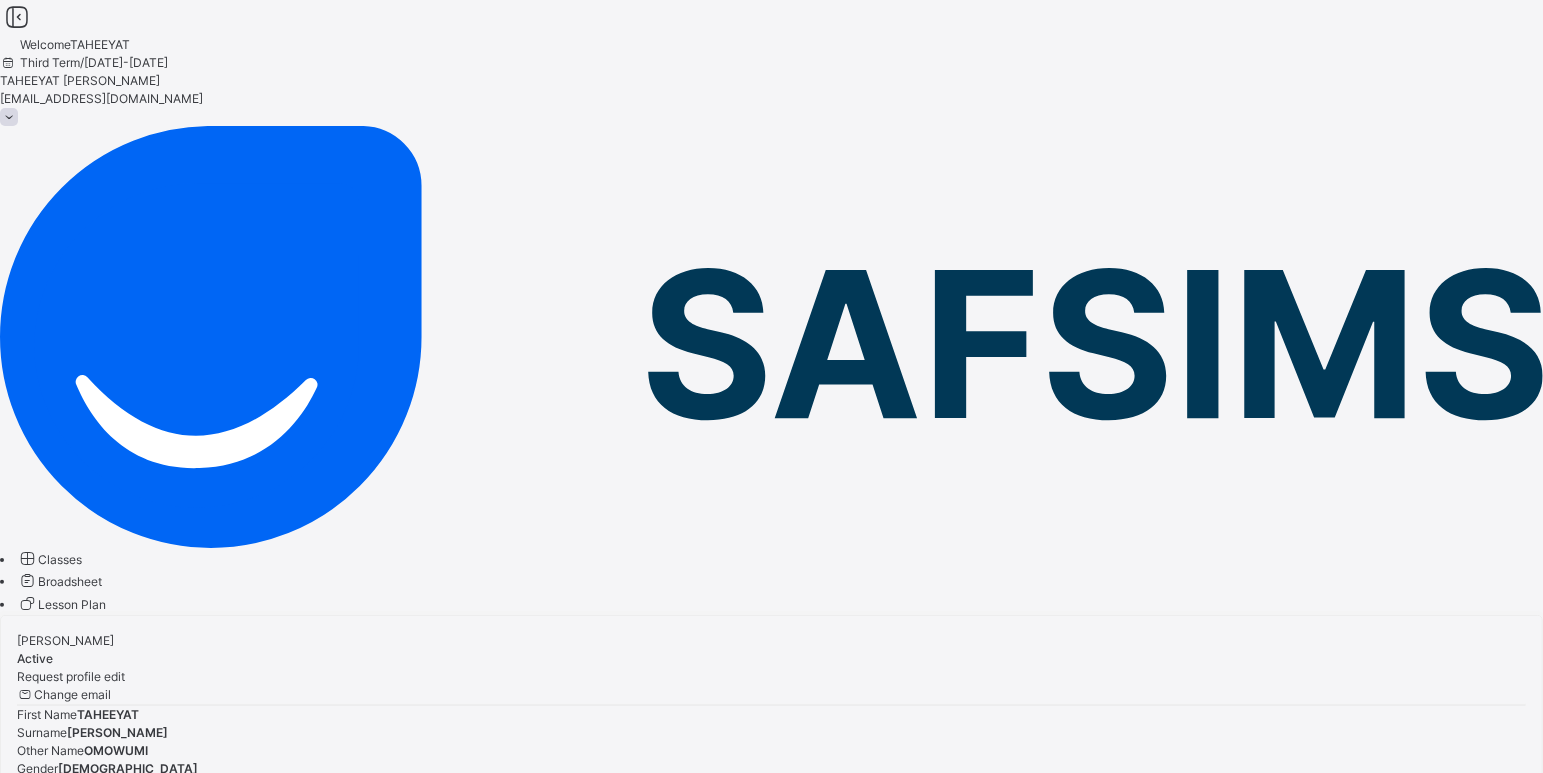 click on "Classes" at bounding box center [60, 559] 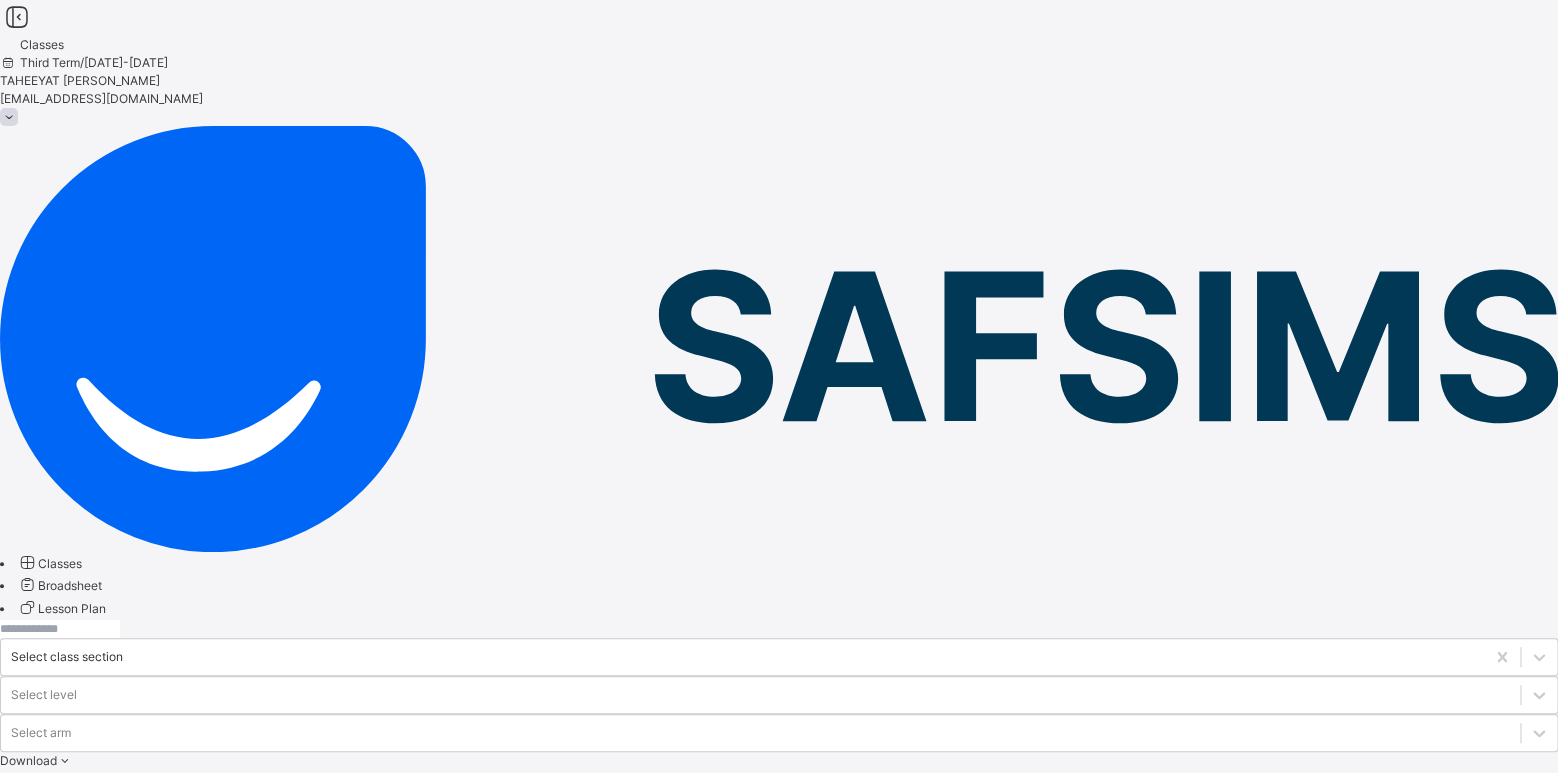 click on "NURSERY1   B" at bounding box center (89, 855) 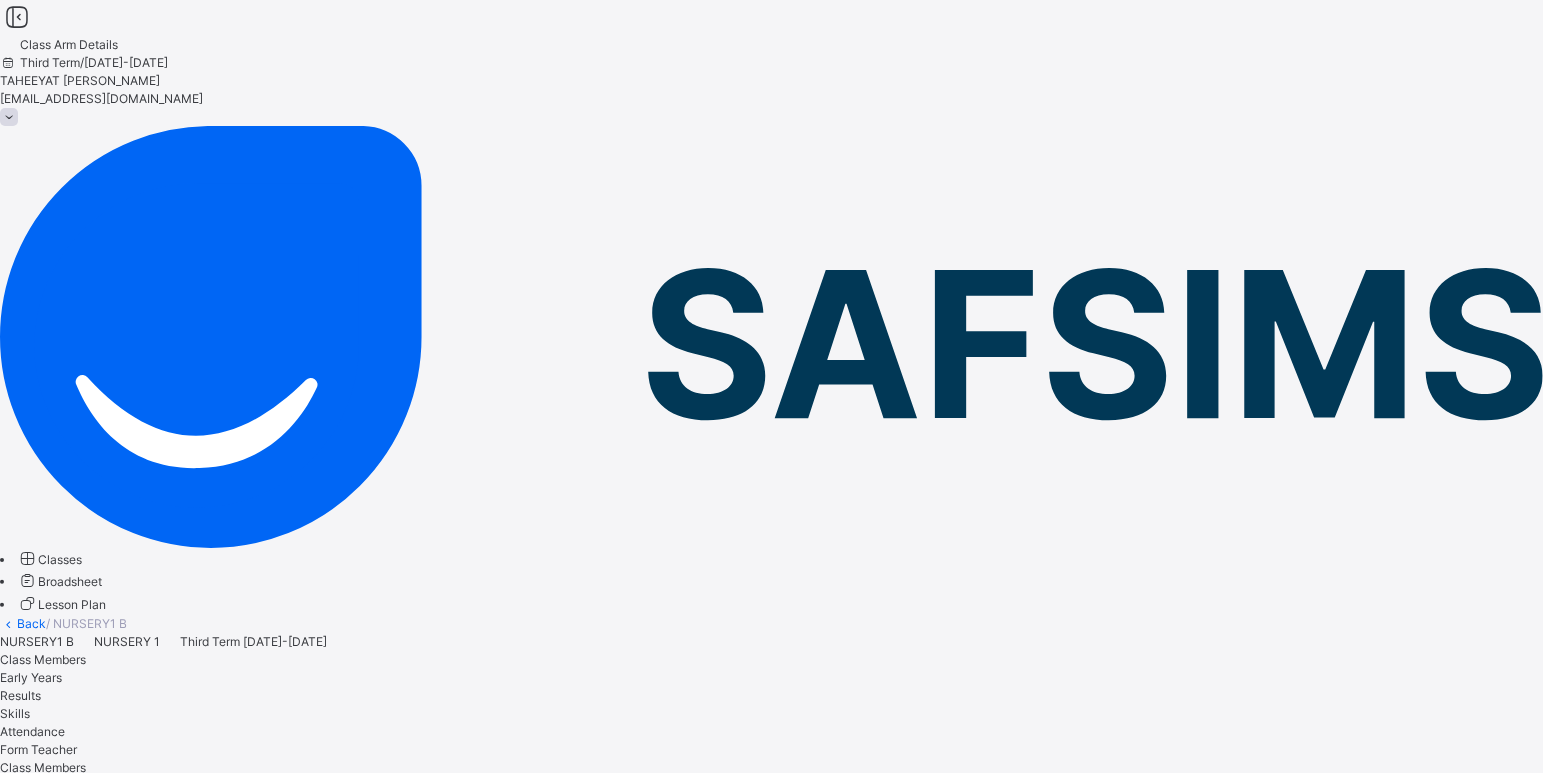 click on "Early Years" at bounding box center [31, 677] 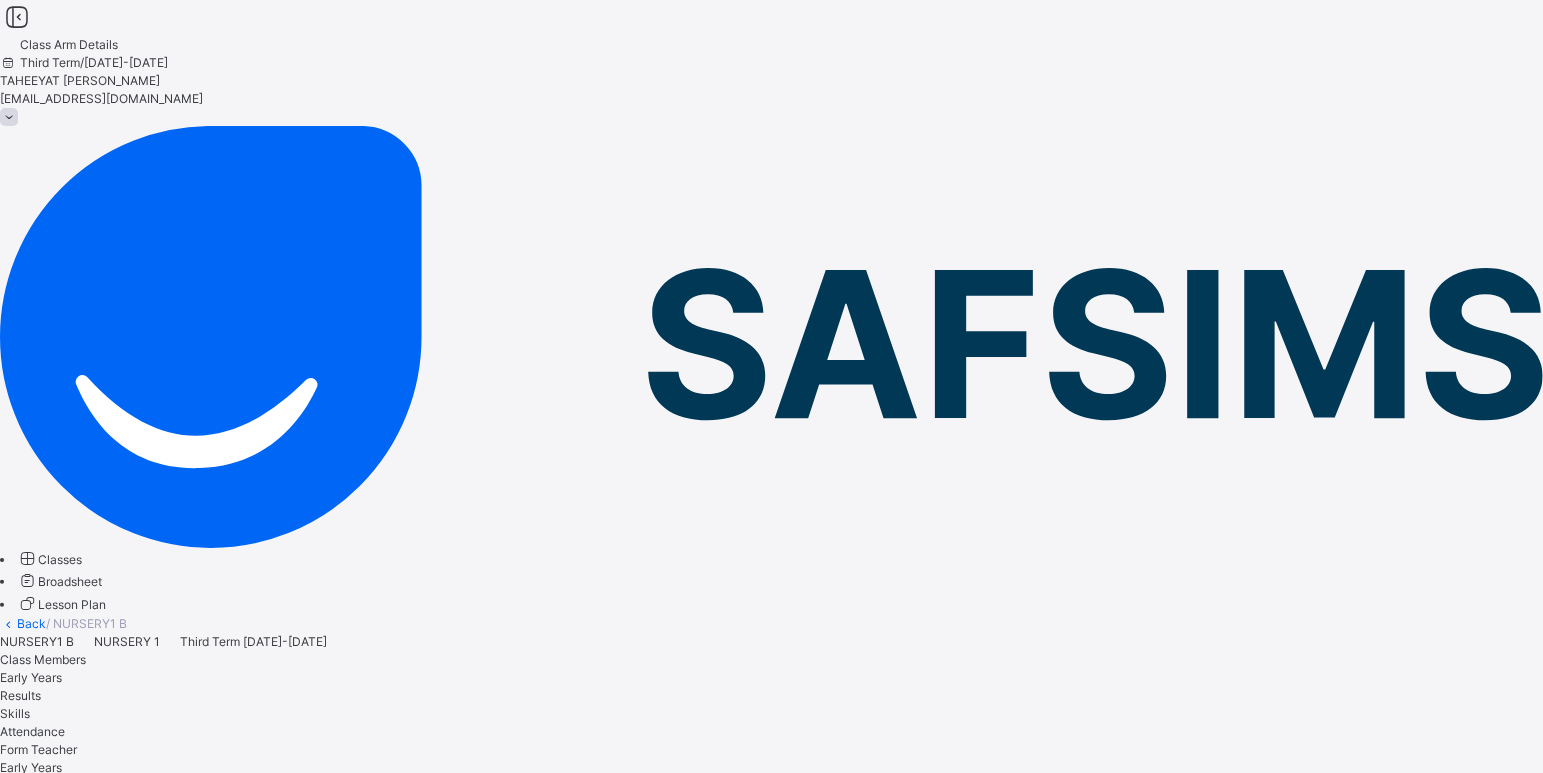 click on "Assess Students" at bounding box center (1497, 2642) 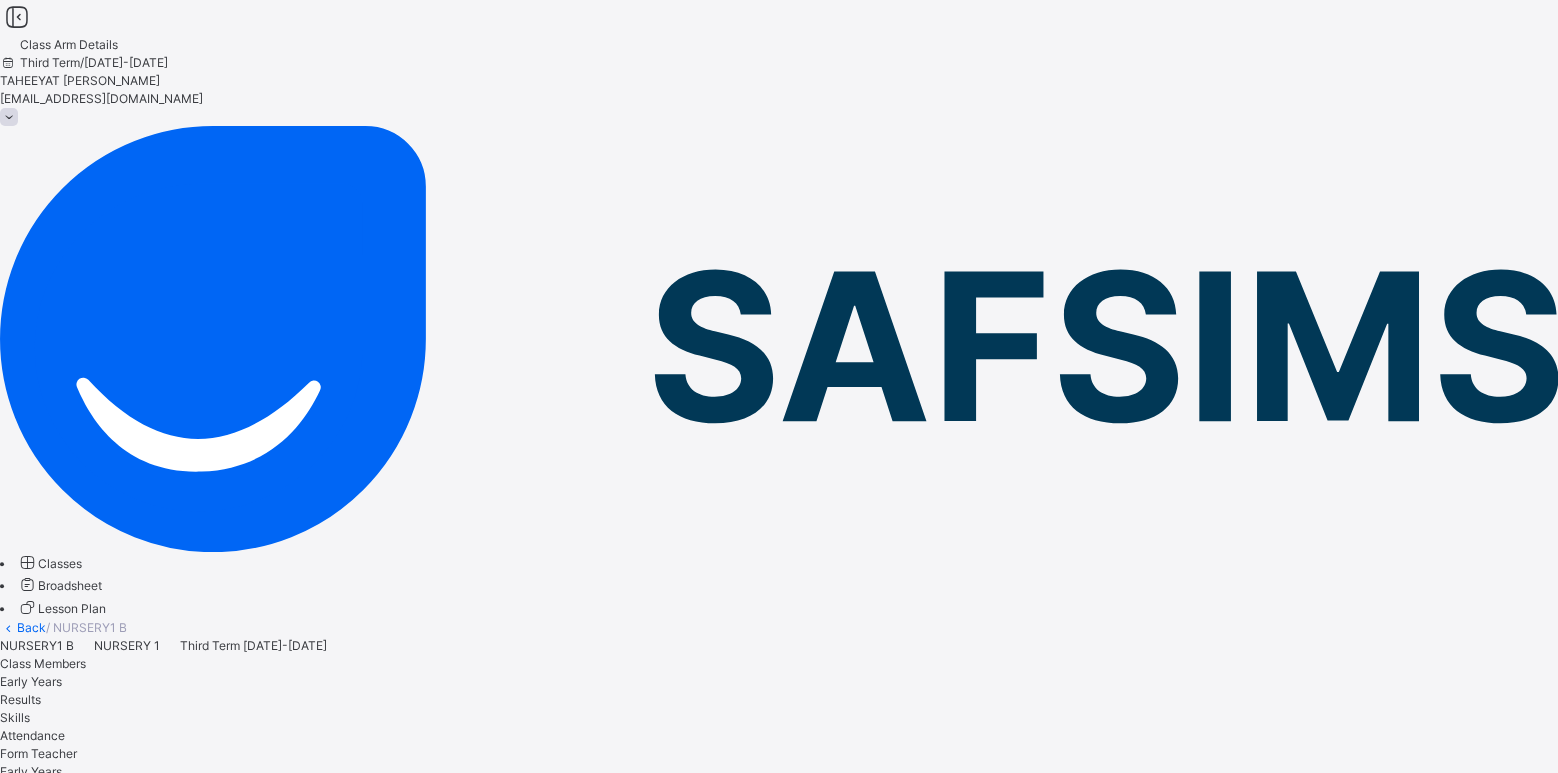 click 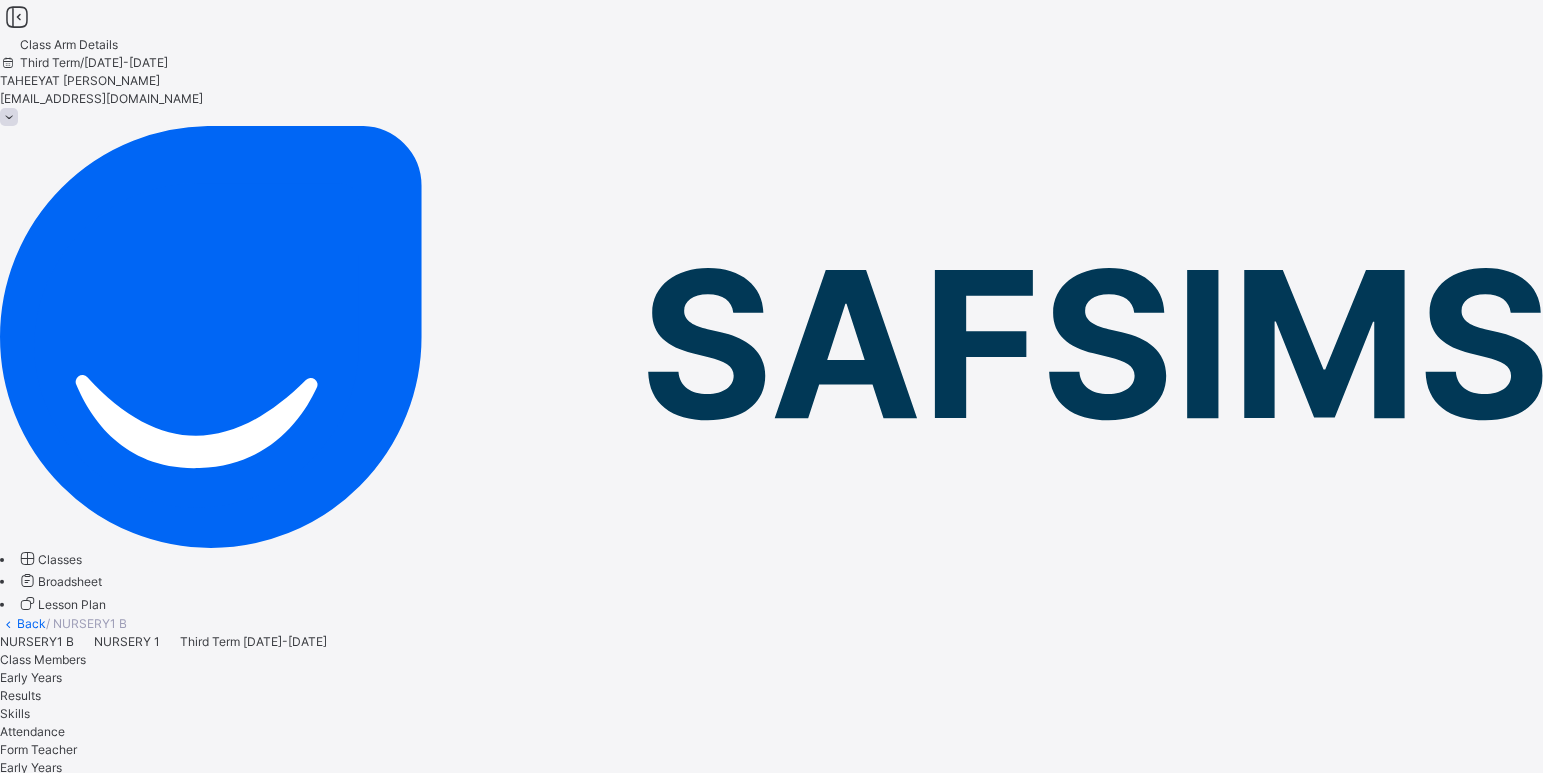 click on "P" at bounding box center [771, 5114] 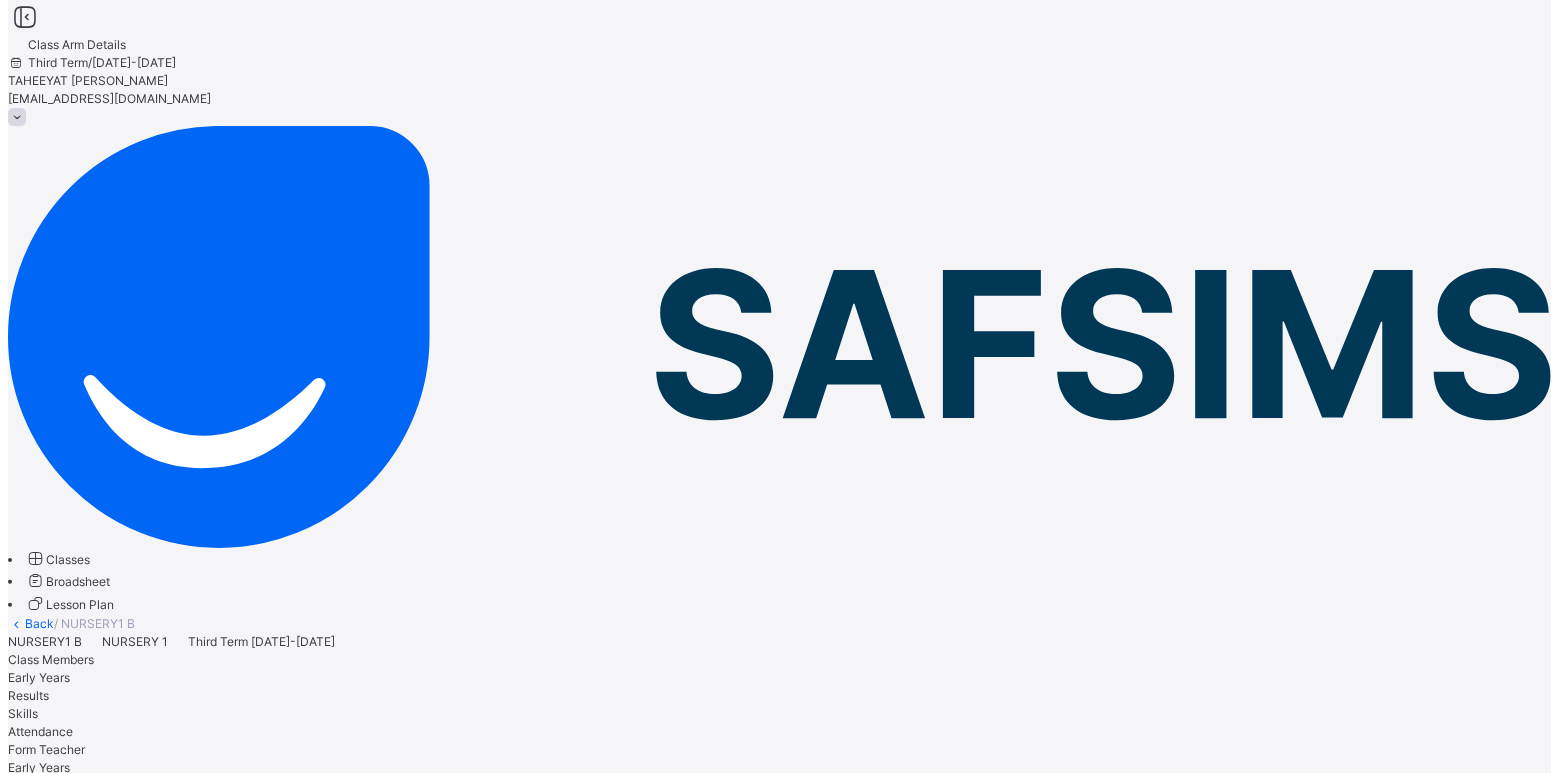 scroll, scrollTop: 0, scrollLeft: 0, axis: both 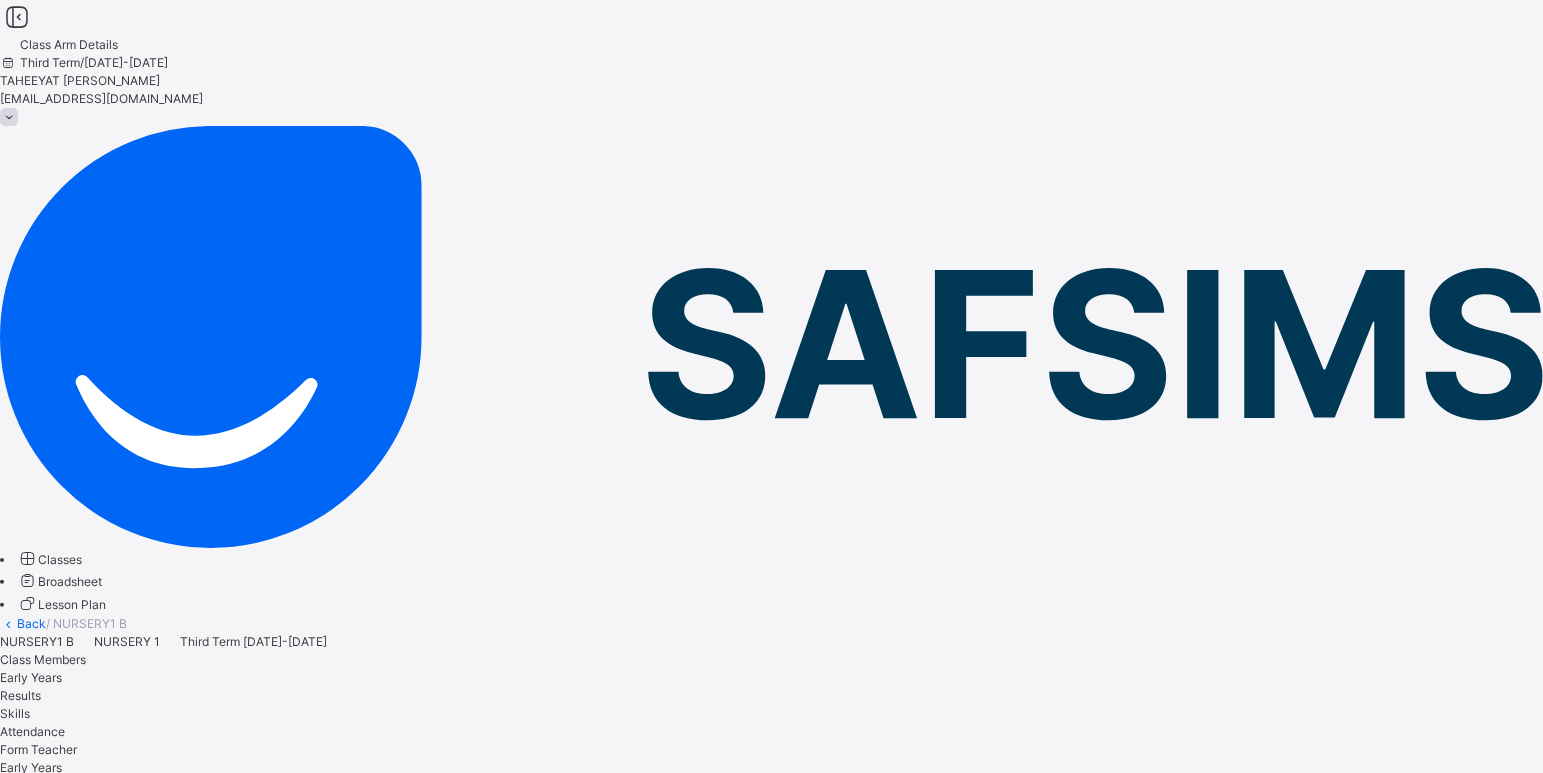 click on "Save Record" at bounding box center [36, 4838] 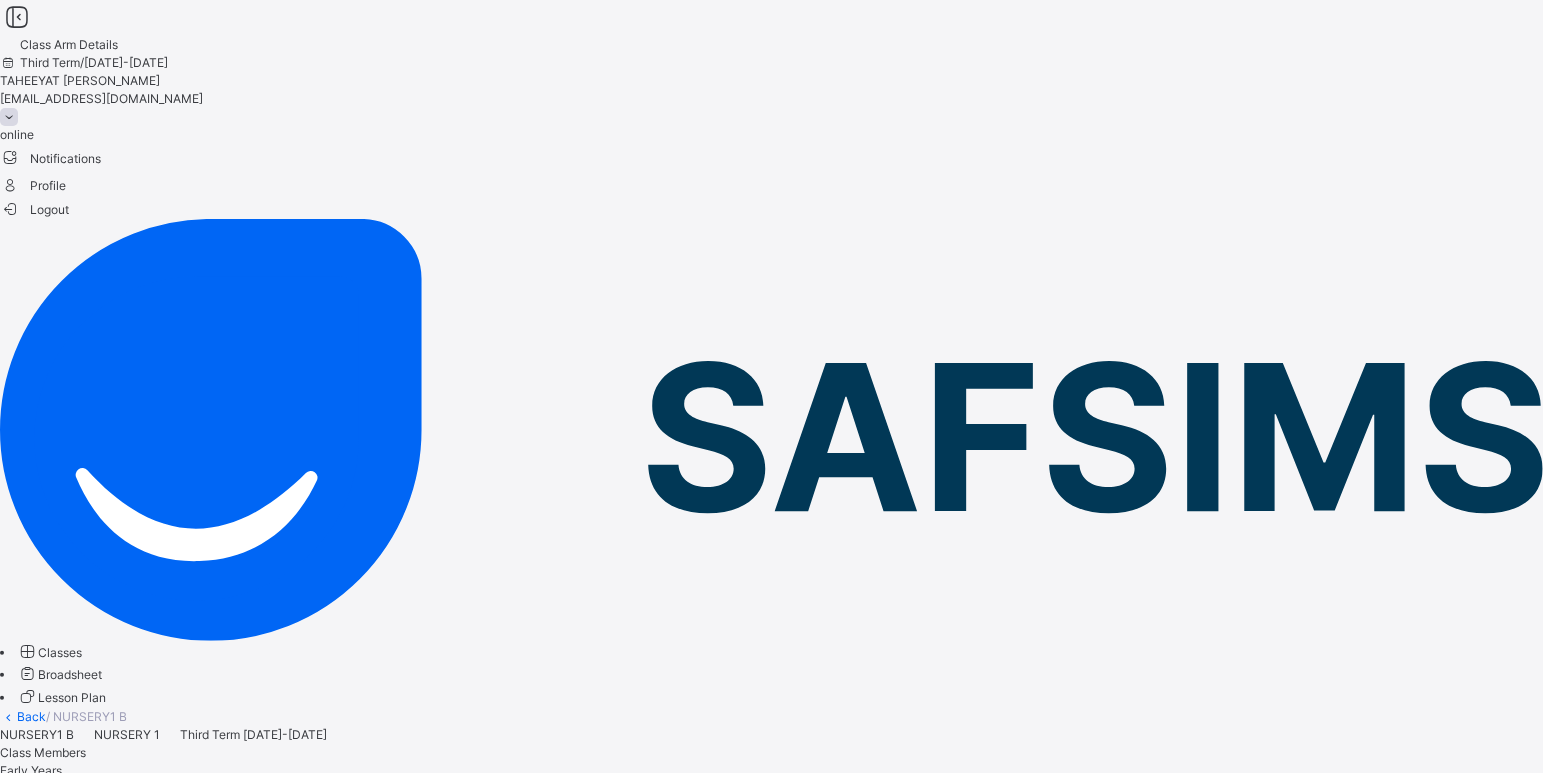 click on "Logout" at bounding box center [34, 209] 